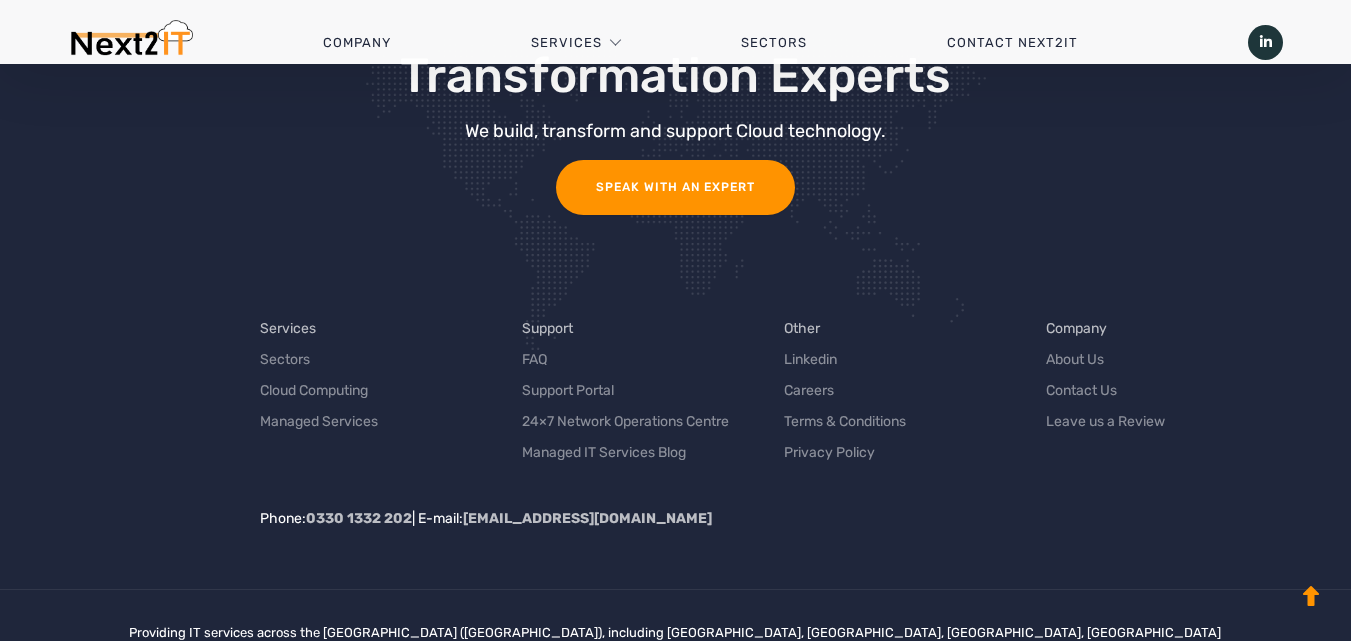 scroll, scrollTop: 6491, scrollLeft: 0, axis: vertical 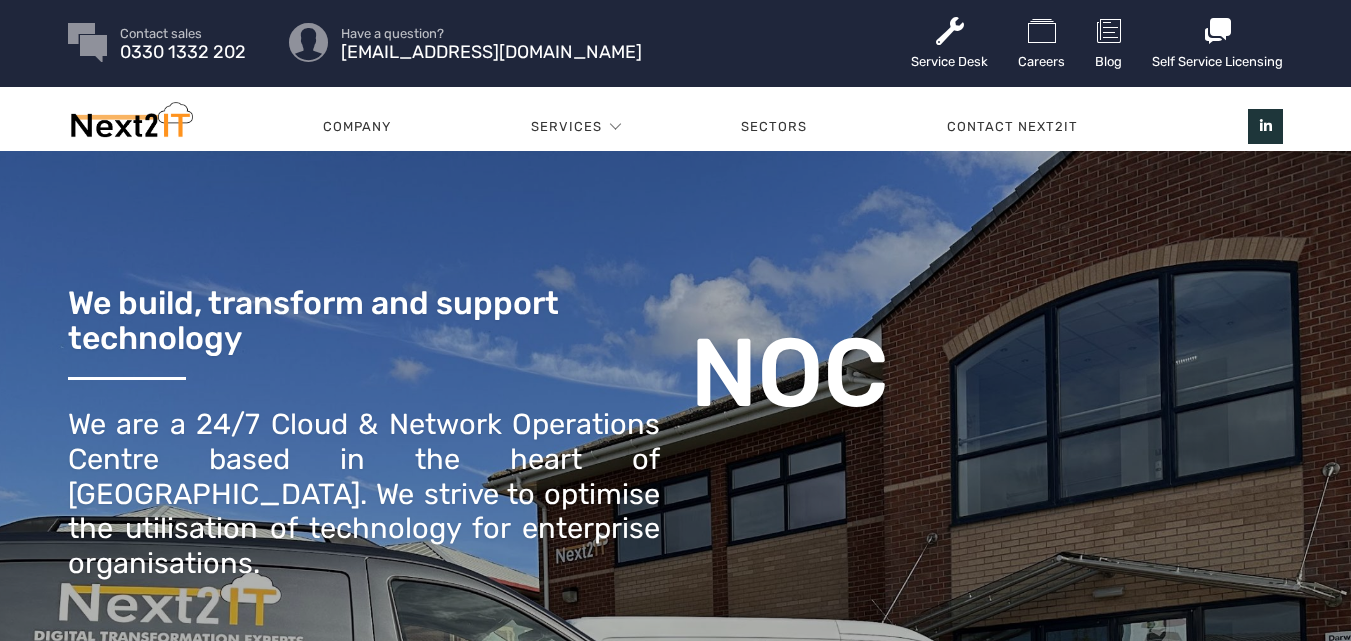 click on "SUPPORT" at bounding box center [909, 392] 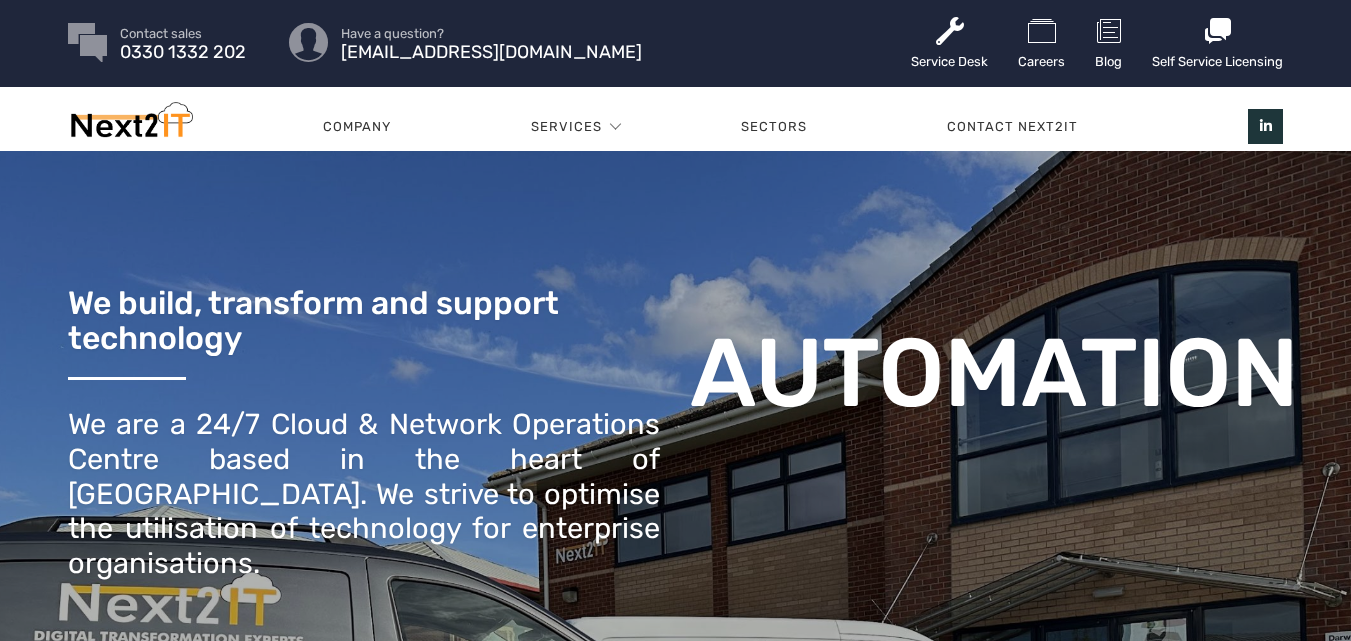 click on "SUPPORT" at bounding box center [909, 392] 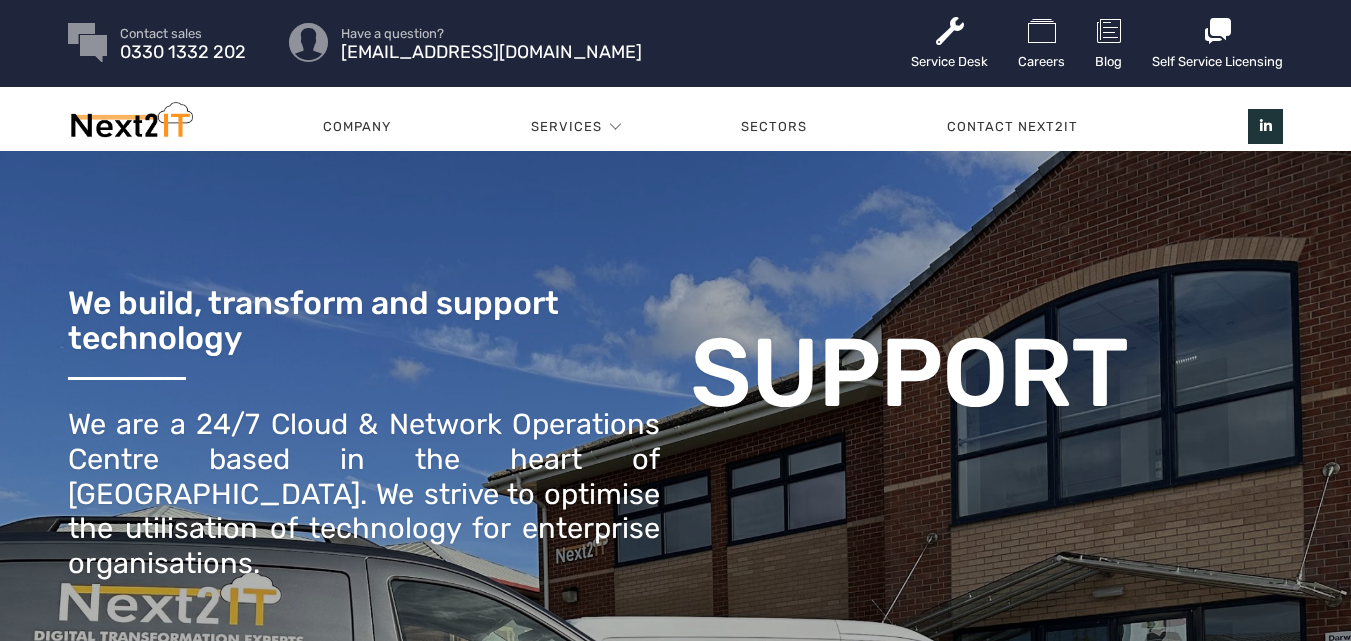 click on "We build, transform and support technology" at bounding box center (364, 321) 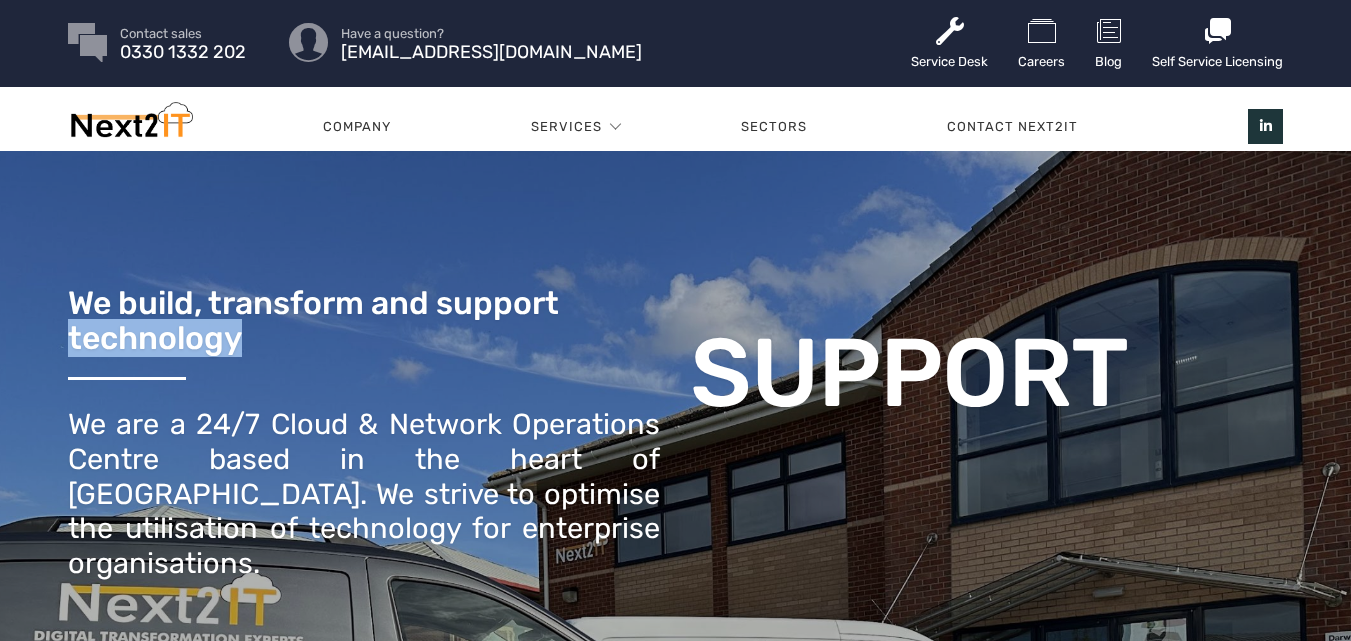 click on "We build, transform and support technology" at bounding box center [364, 321] 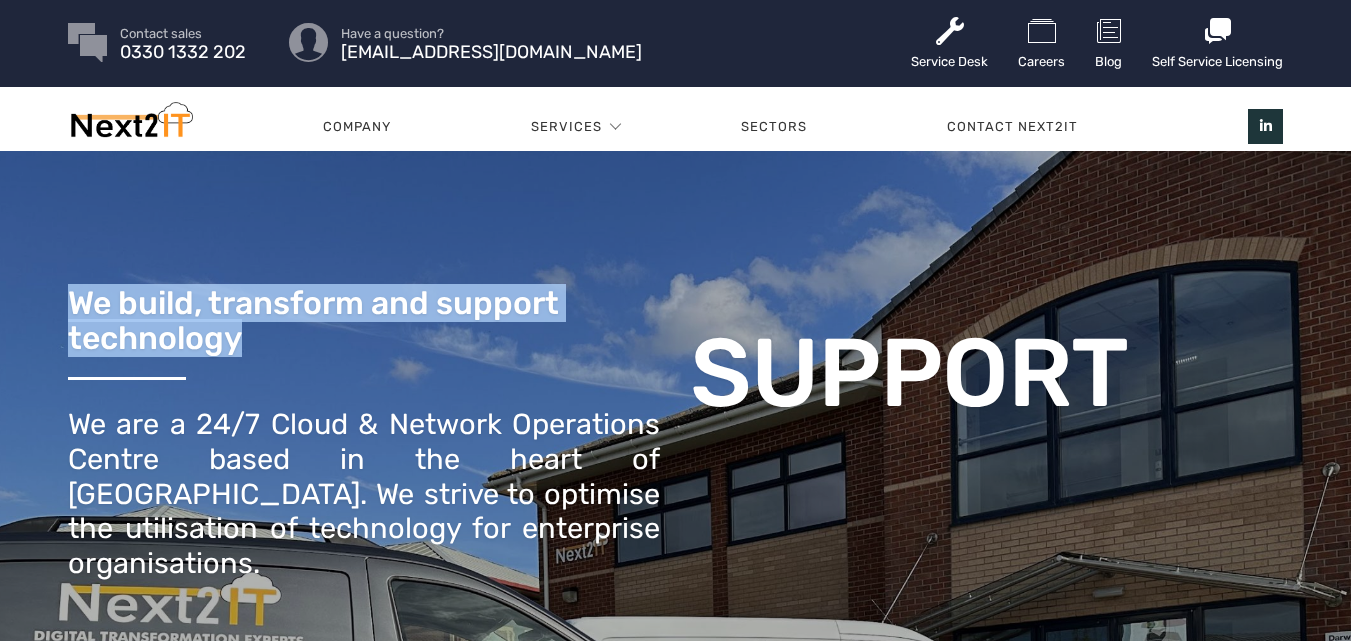 click on "We build, transform and support technology" at bounding box center [364, 321] 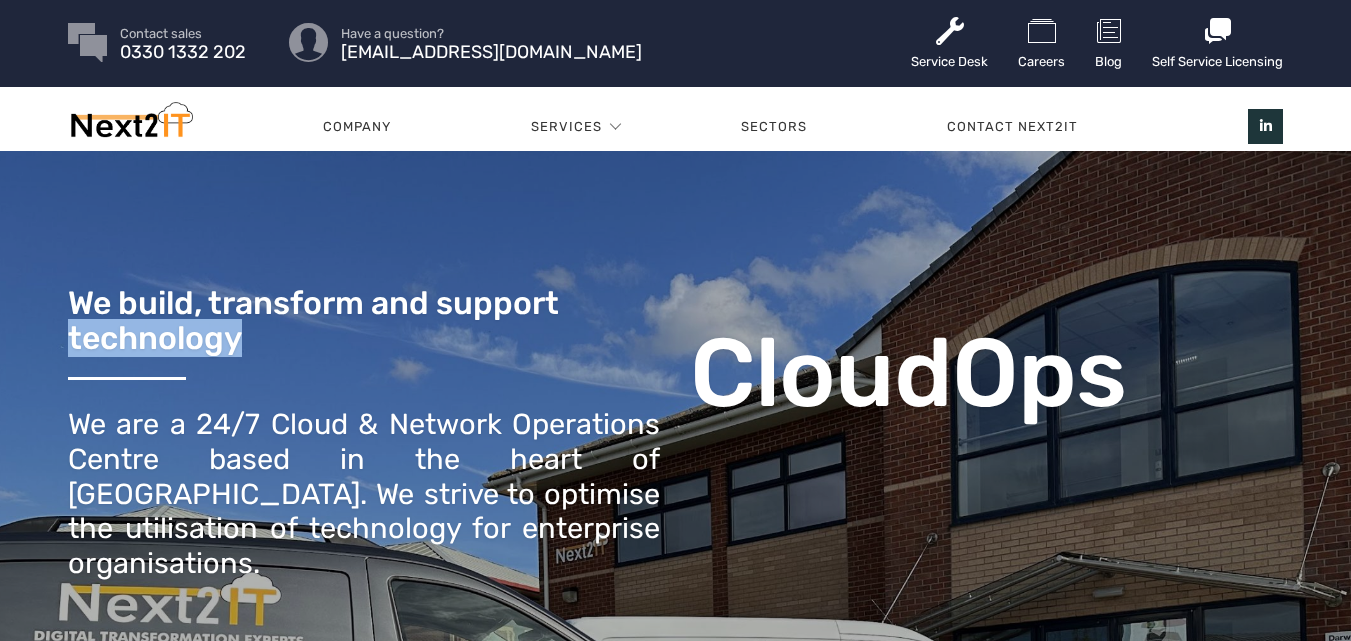 scroll, scrollTop: 0, scrollLeft: 0, axis: both 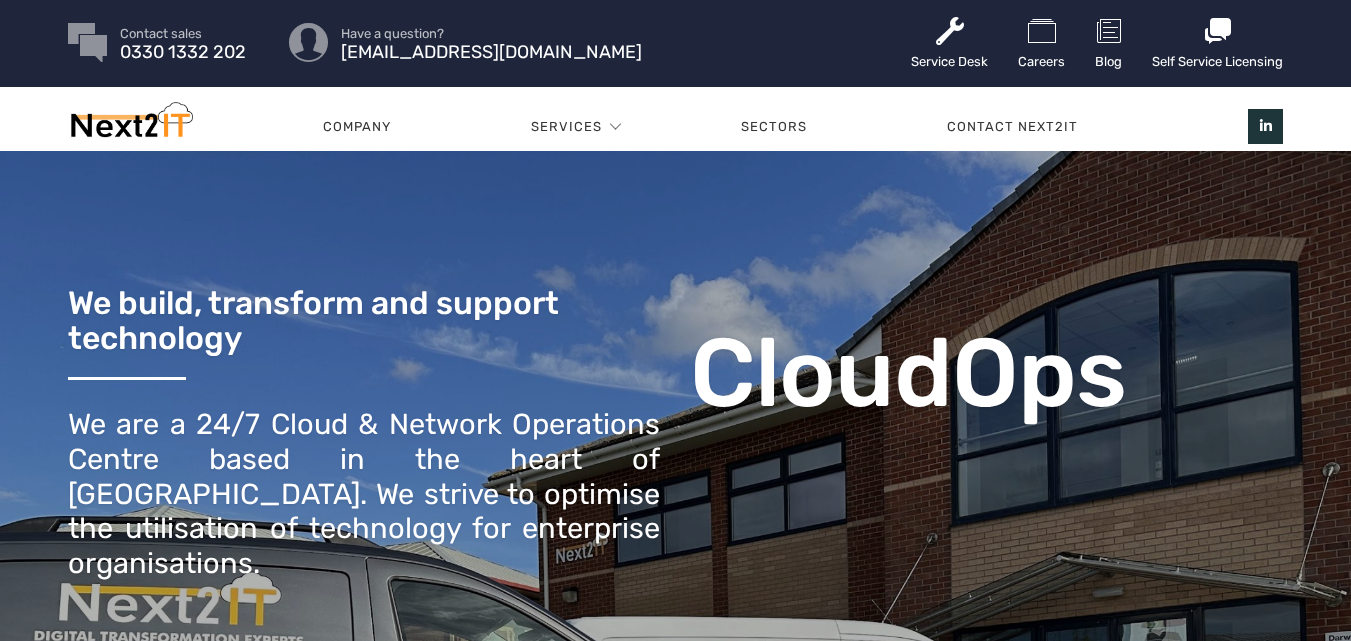 click on "We are a 24/7 Cloud & Network Operations Centre based in the heart of [GEOGRAPHIC_DATA]. We strive to optimise the utilisation of technology for enterprise organisations." at bounding box center [364, 494] 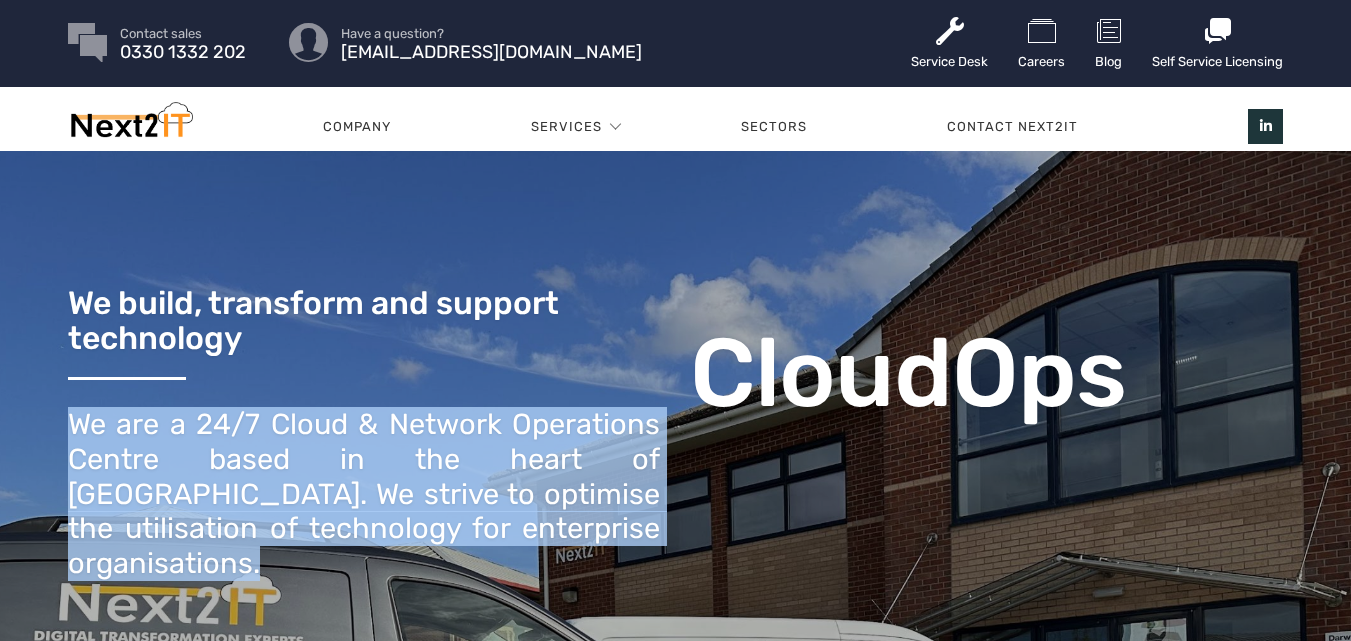 click on "We are a 24/7 Cloud & Network Operations Centre based in the heart of [GEOGRAPHIC_DATA]. We strive to optimise the utilisation of technology for enterprise organisations." at bounding box center [364, 494] 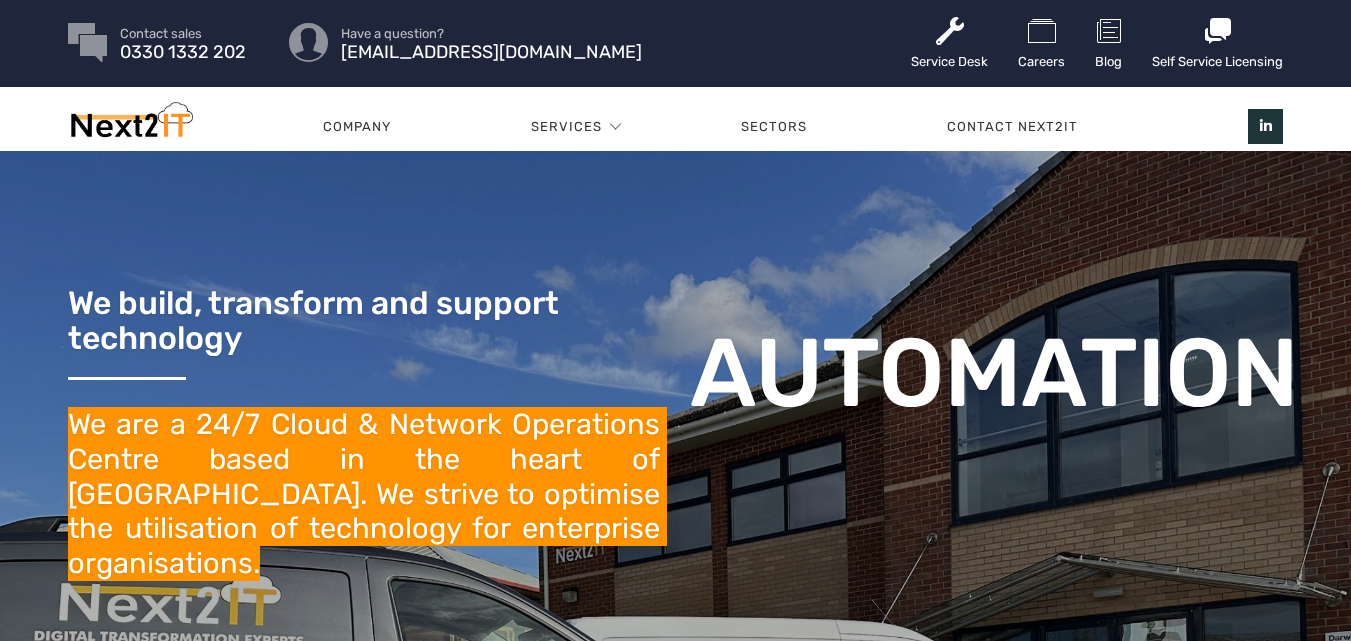 click at bounding box center [91, 7410] 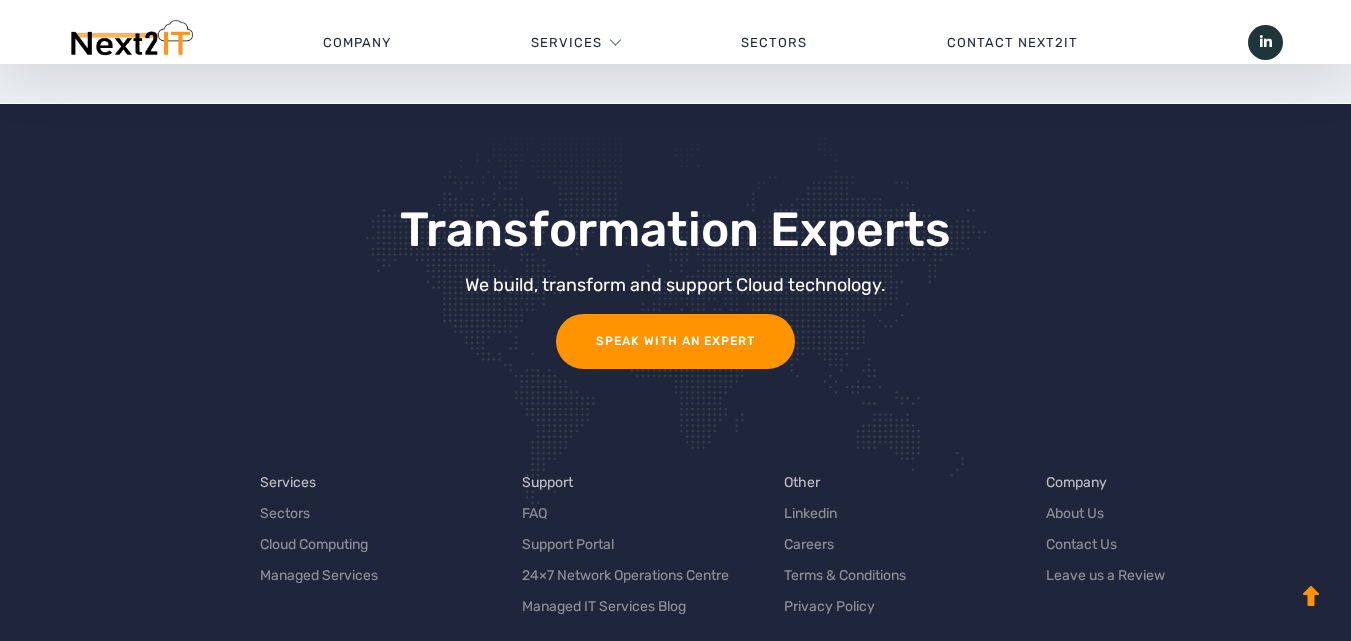 scroll, scrollTop: 6687, scrollLeft: 0, axis: vertical 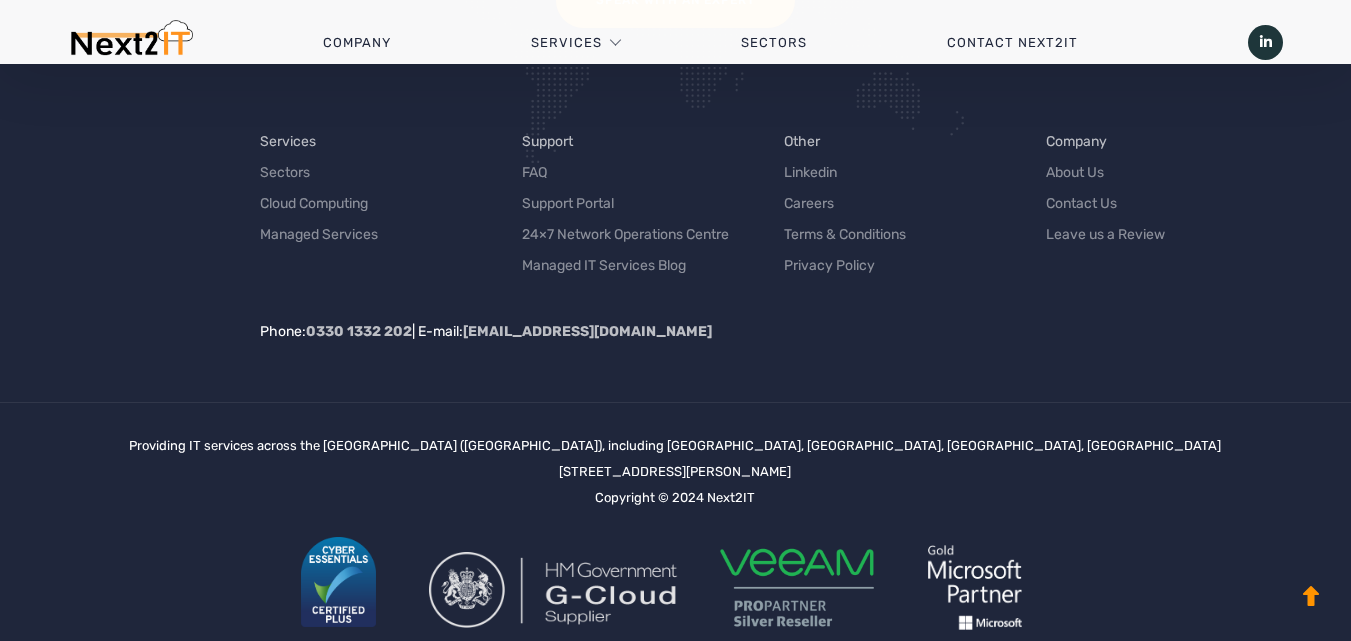 click on "About Us
Contact Us
Leave us a Review" at bounding box center (1162, 203) 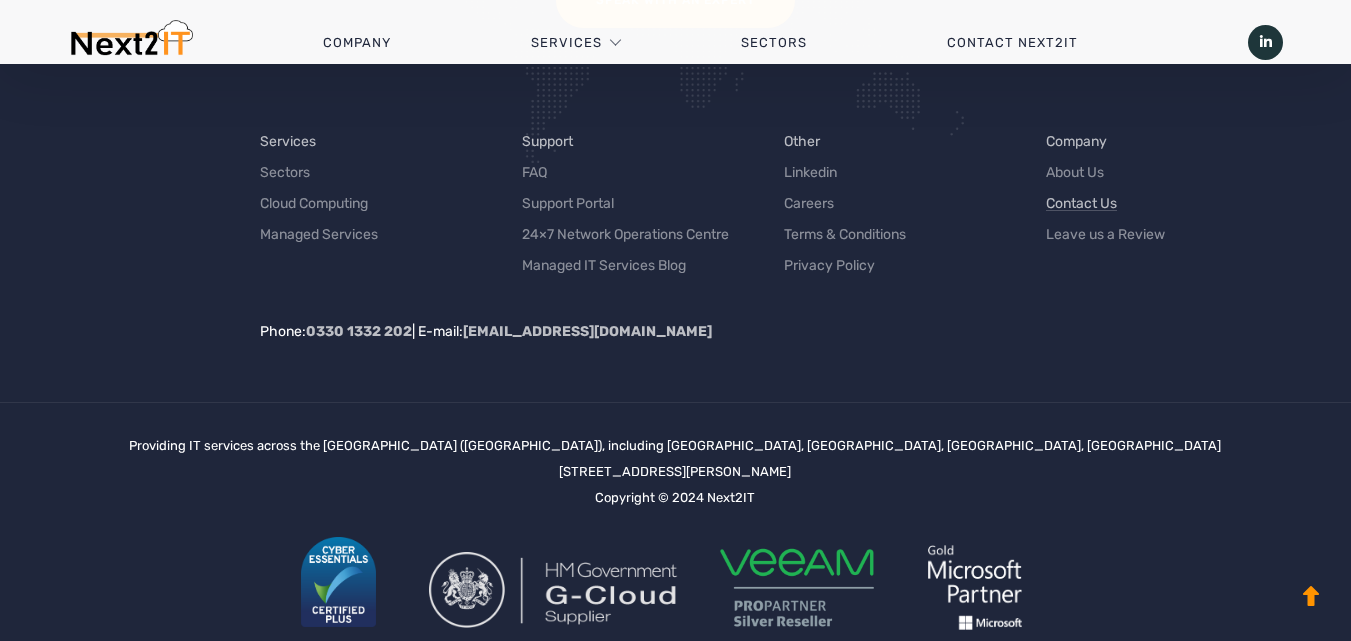 click on "Contact Us" at bounding box center [1081, 203] 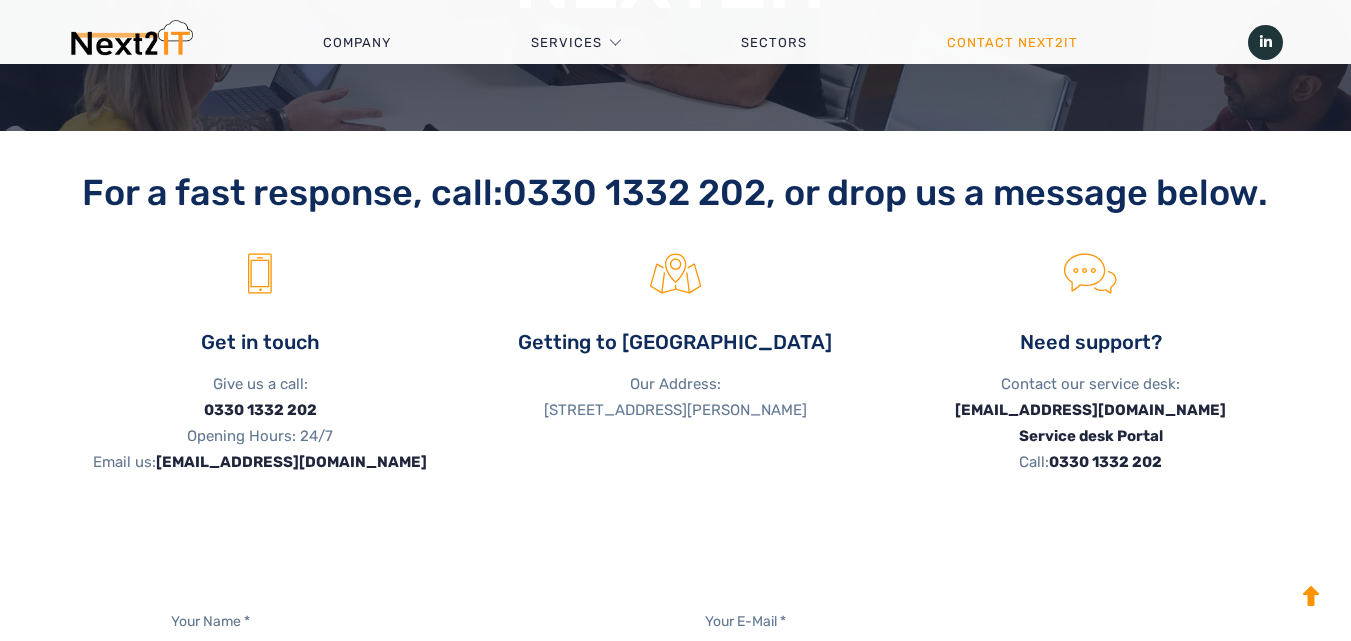 scroll, scrollTop: 400, scrollLeft: 0, axis: vertical 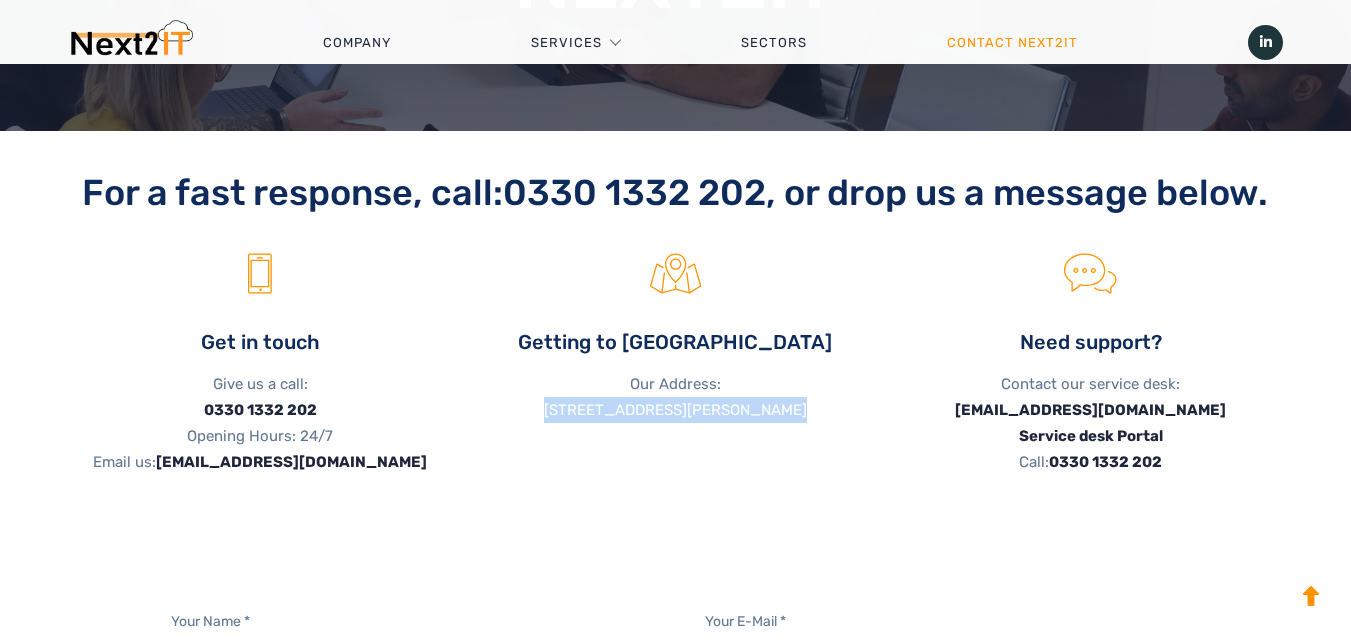 click on "Our Address: Next2IT, Darwin House, Lakhpur Court, Dyson Way, Stafford ST18 0FX, United Kingdom" at bounding box center [675, 397] 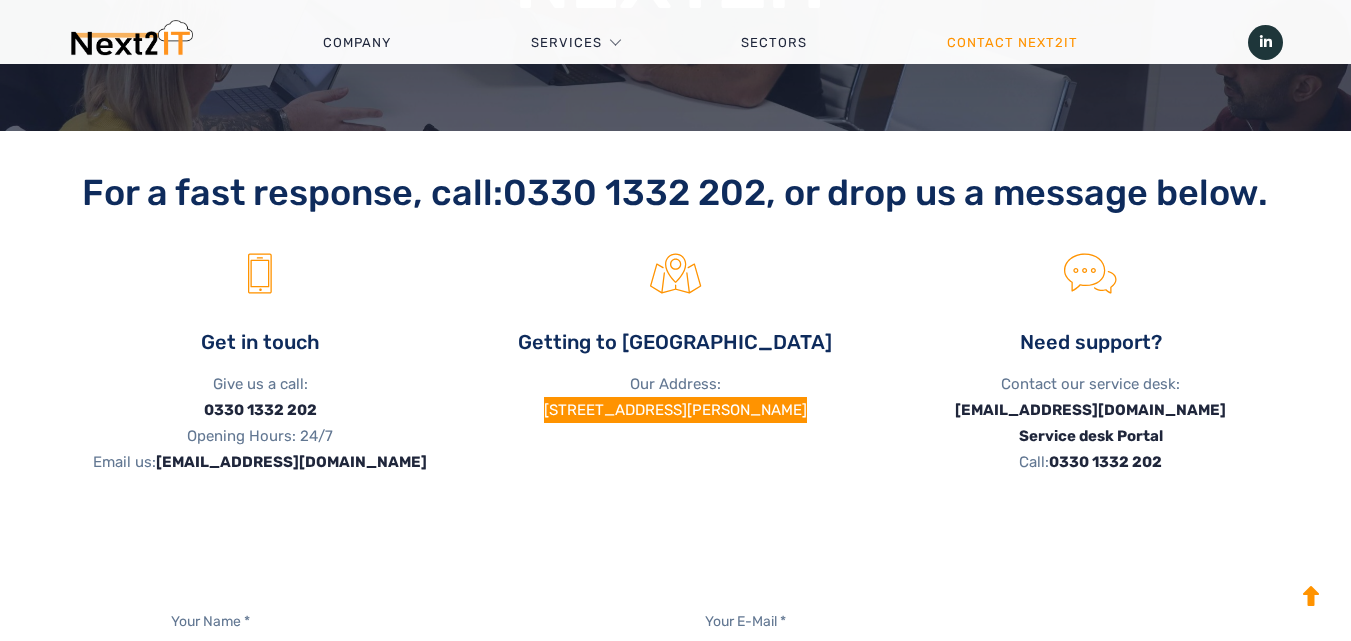 scroll, scrollTop: 0, scrollLeft: 0, axis: both 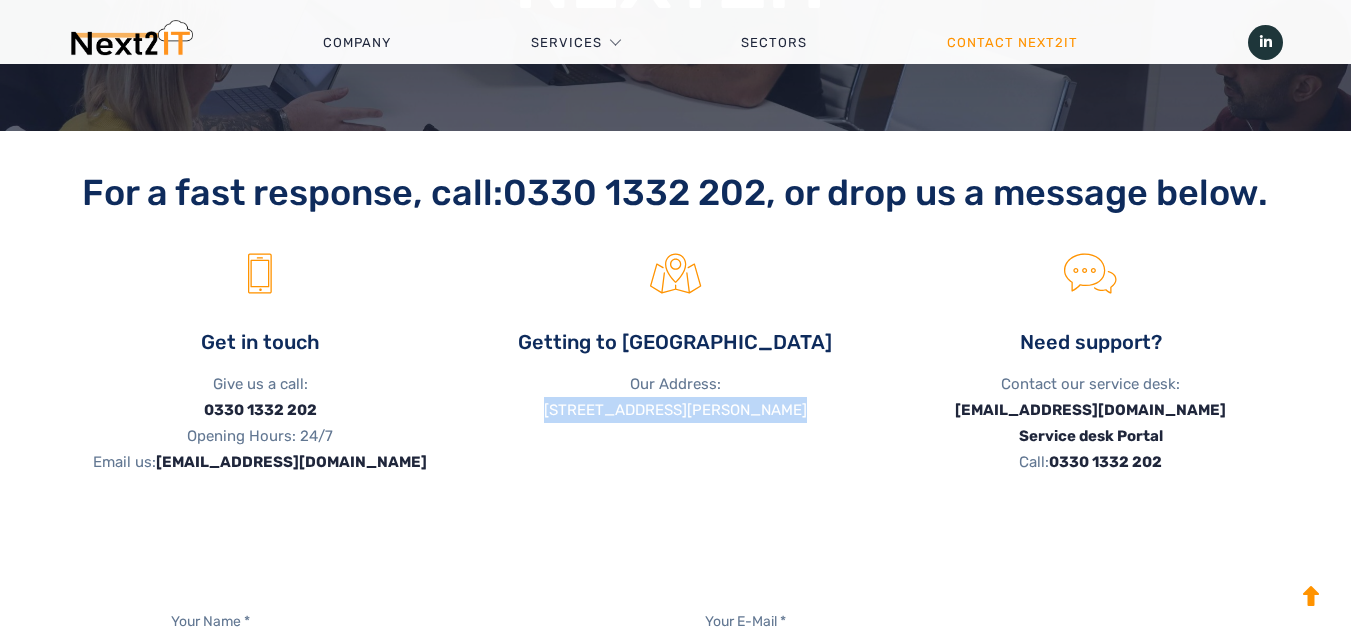 drag, startPoint x: 1338, startPoint y: 88, endPoint x: 1326, endPoint y: 86, distance: 12.165525 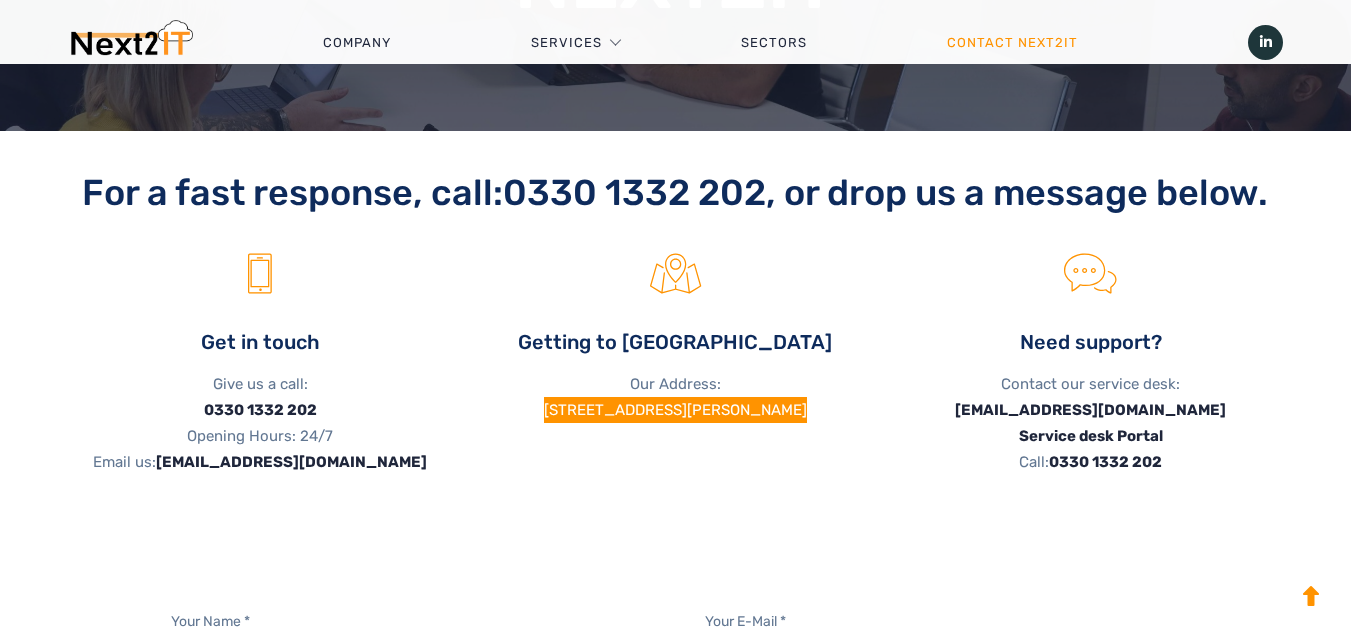 click on "8+ employees" at bounding box center (150, 3298) 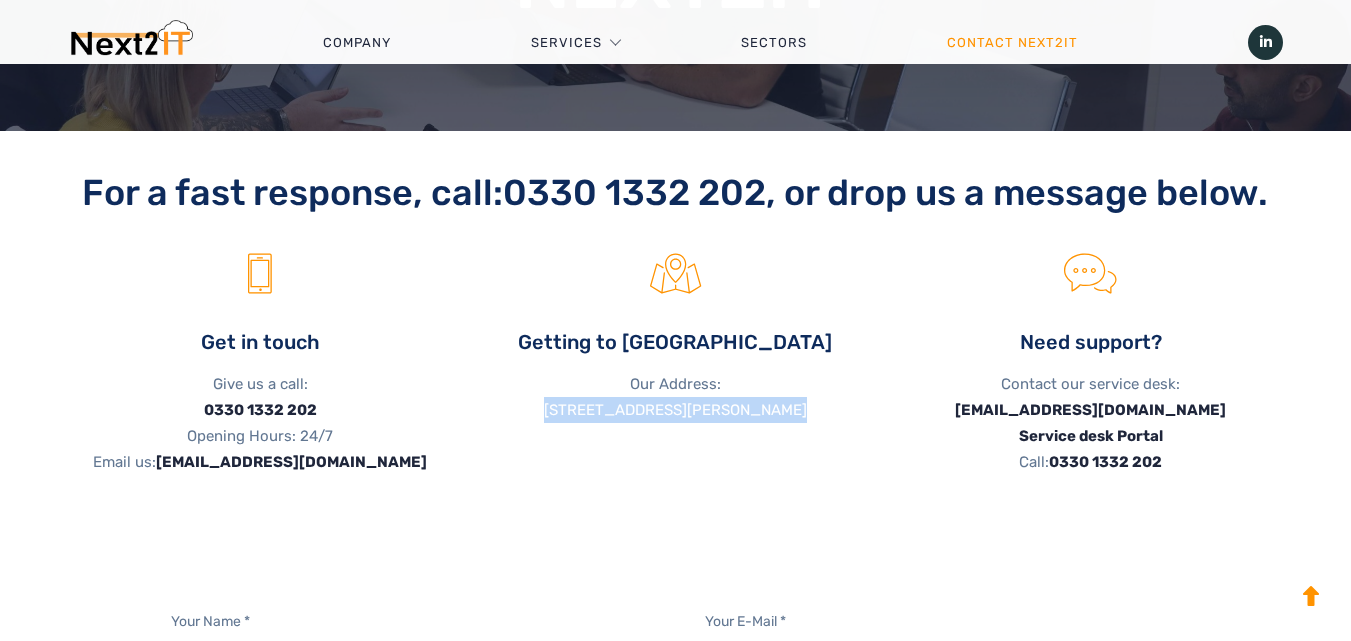 click on "Our Address: Next2IT, Darwin House, Lakhpur Court, Dyson Way, Stafford ST18 0FX, United Kingdom" at bounding box center [675, 397] 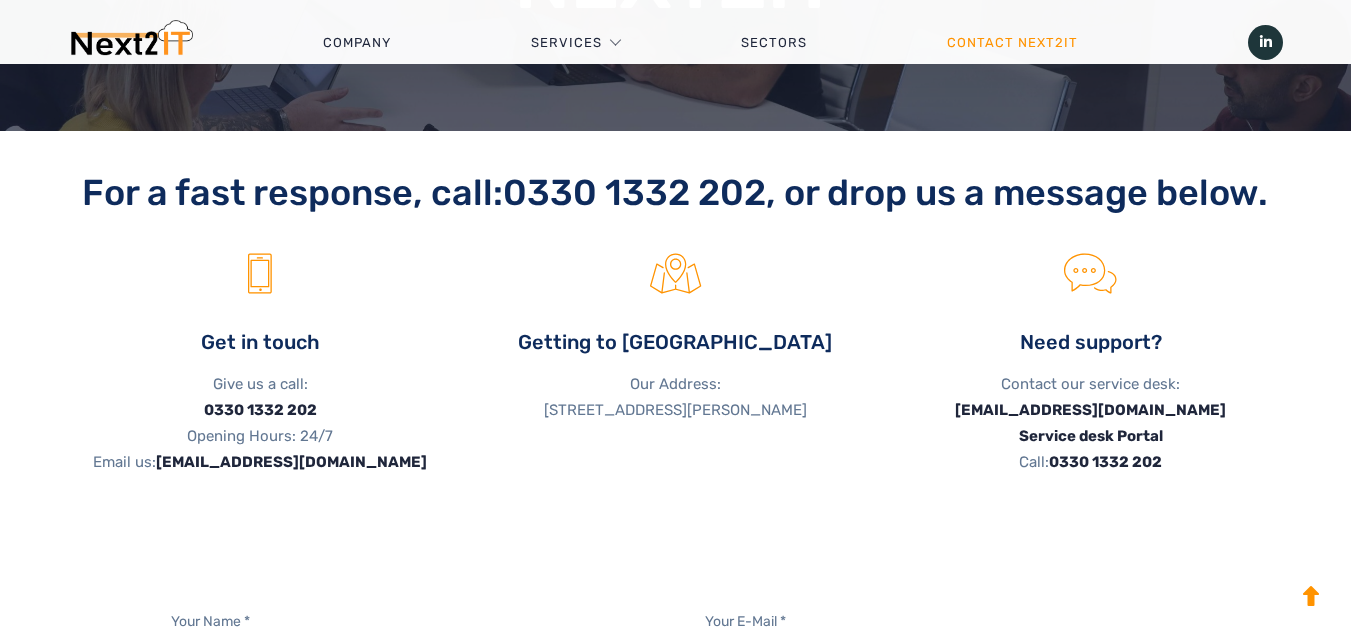 drag, startPoint x: 505, startPoint y: 405, endPoint x: 654, endPoint y: 579, distance: 229.07858 